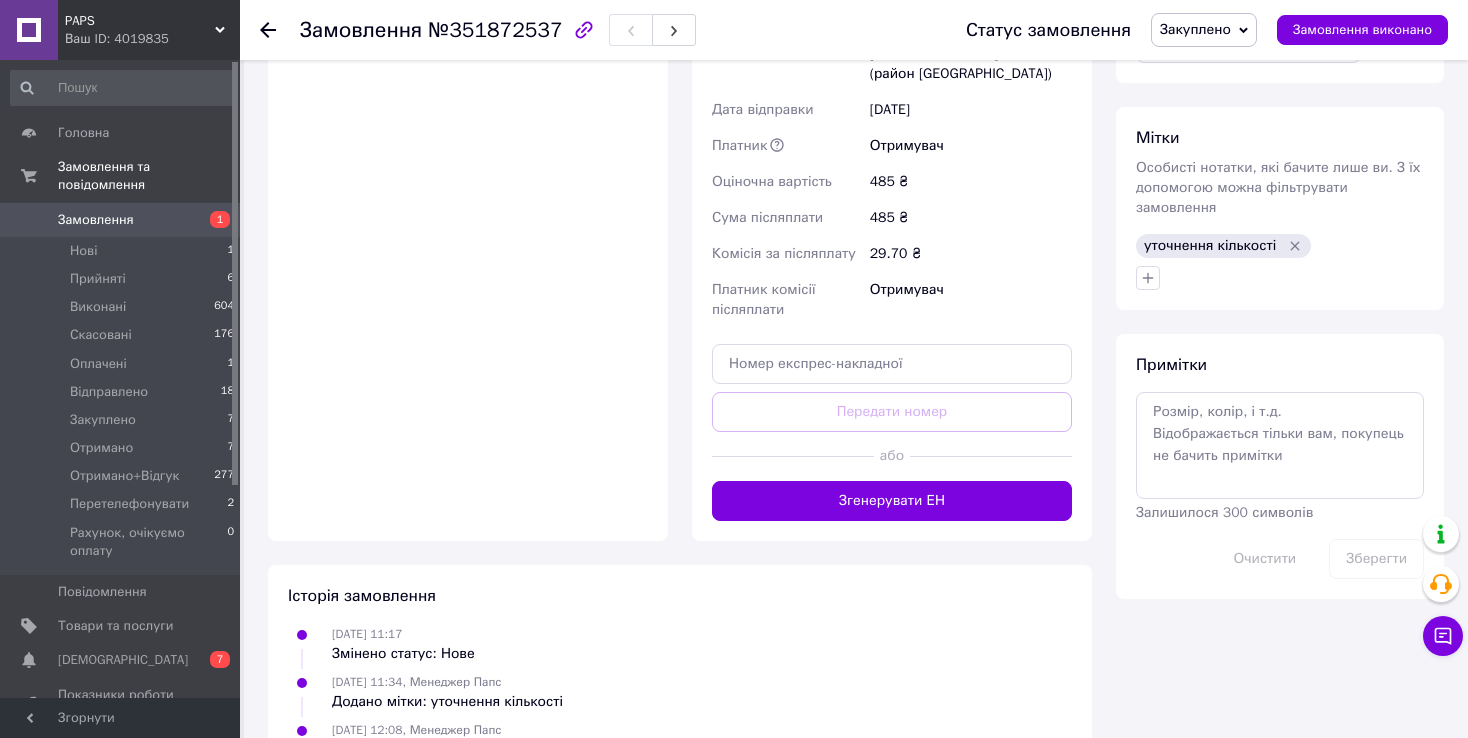 scroll, scrollTop: 865, scrollLeft: 0, axis: vertical 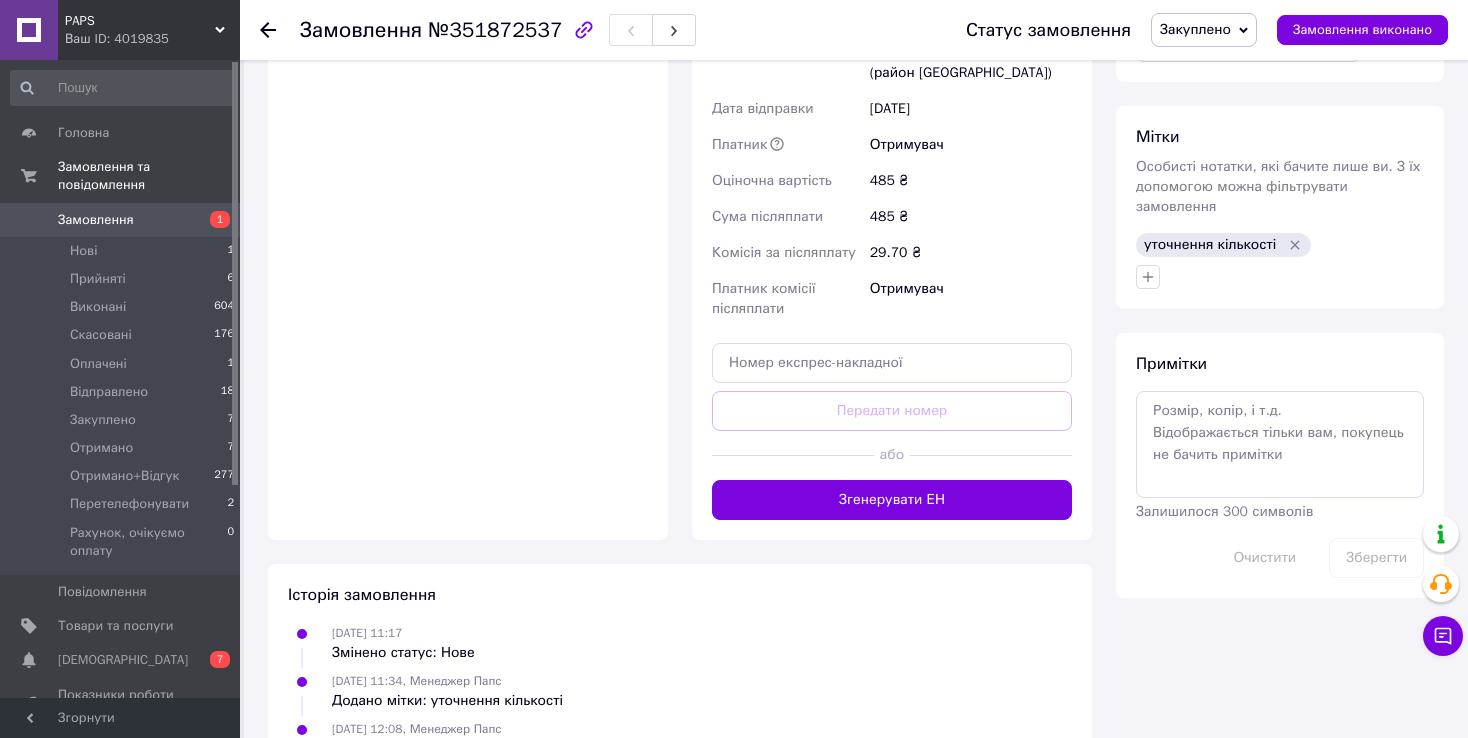 click on "уточнення кількості" at bounding box center [1210, 245] 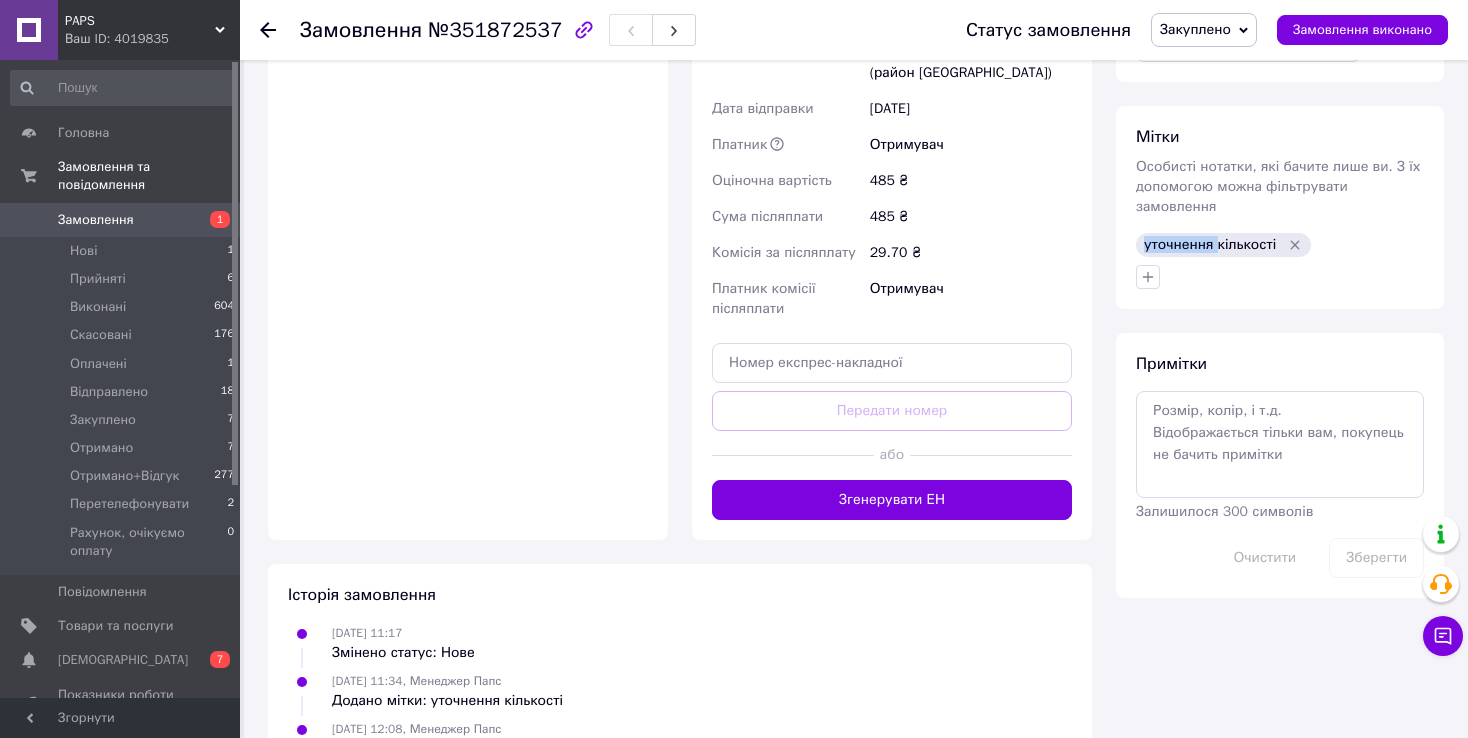 click on "уточнення кількості" at bounding box center [1210, 245] 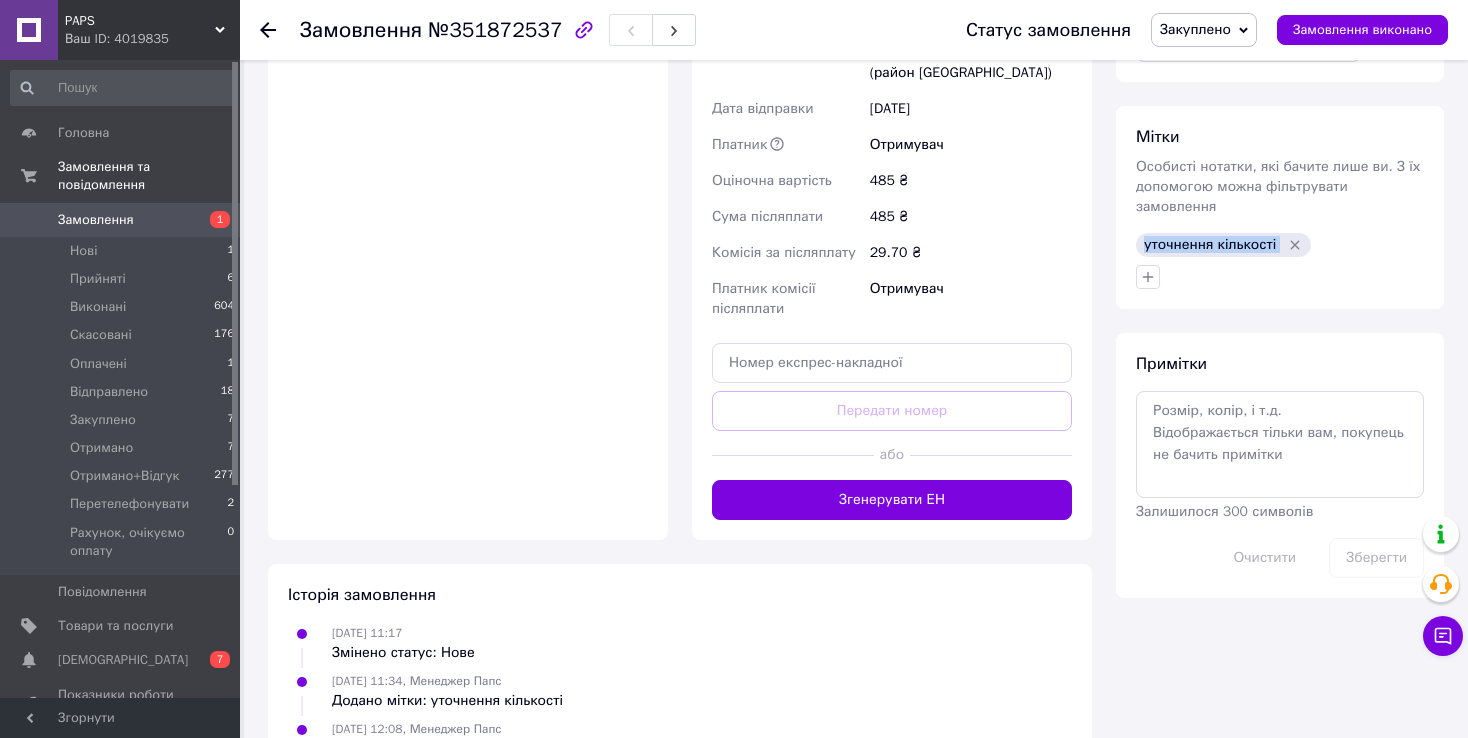 drag, startPoint x: 1199, startPoint y: 214, endPoint x: 1208, endPoint y: 231, distance: 19.235384 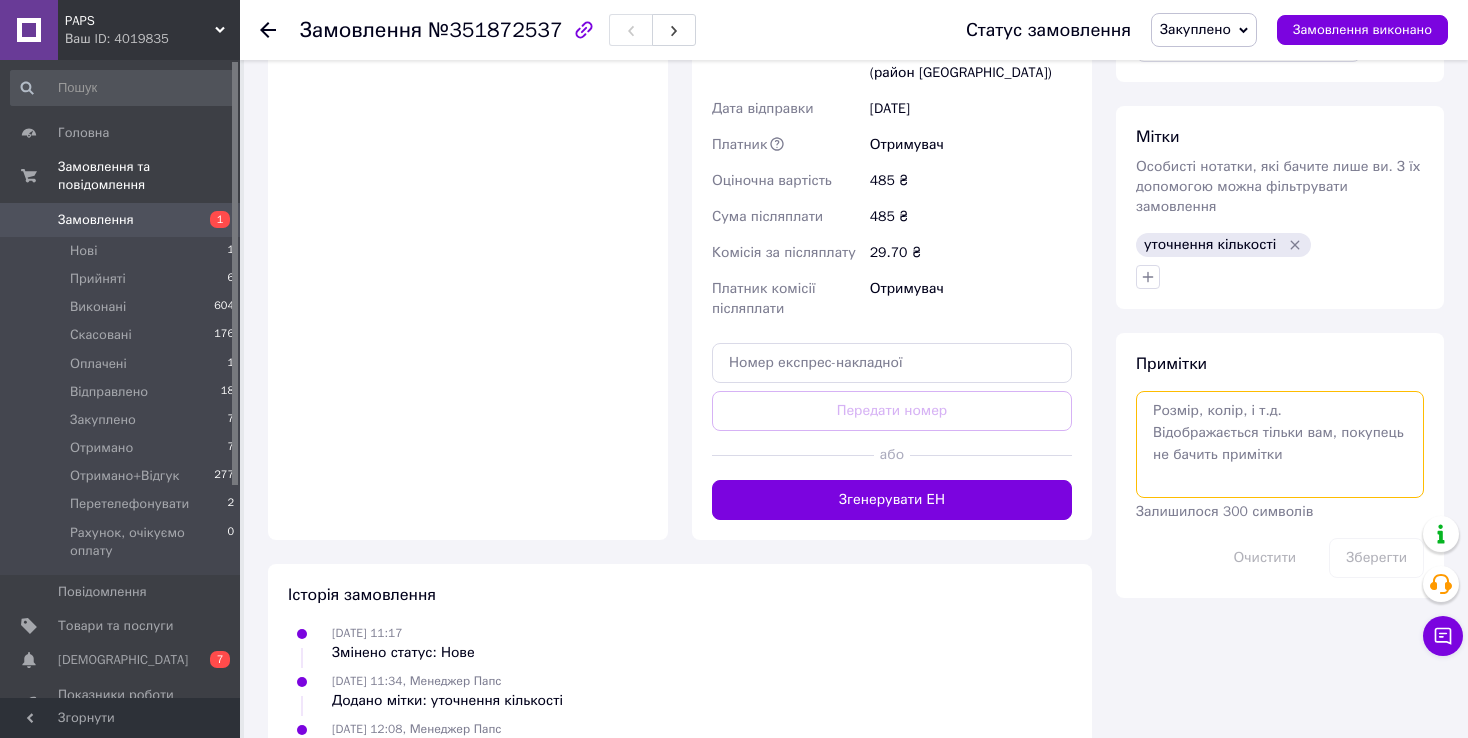drag, startPoint x: 1192, startPoint y: 428, endPoint x: 1282, endPoint y: 448, distance: 92.19544 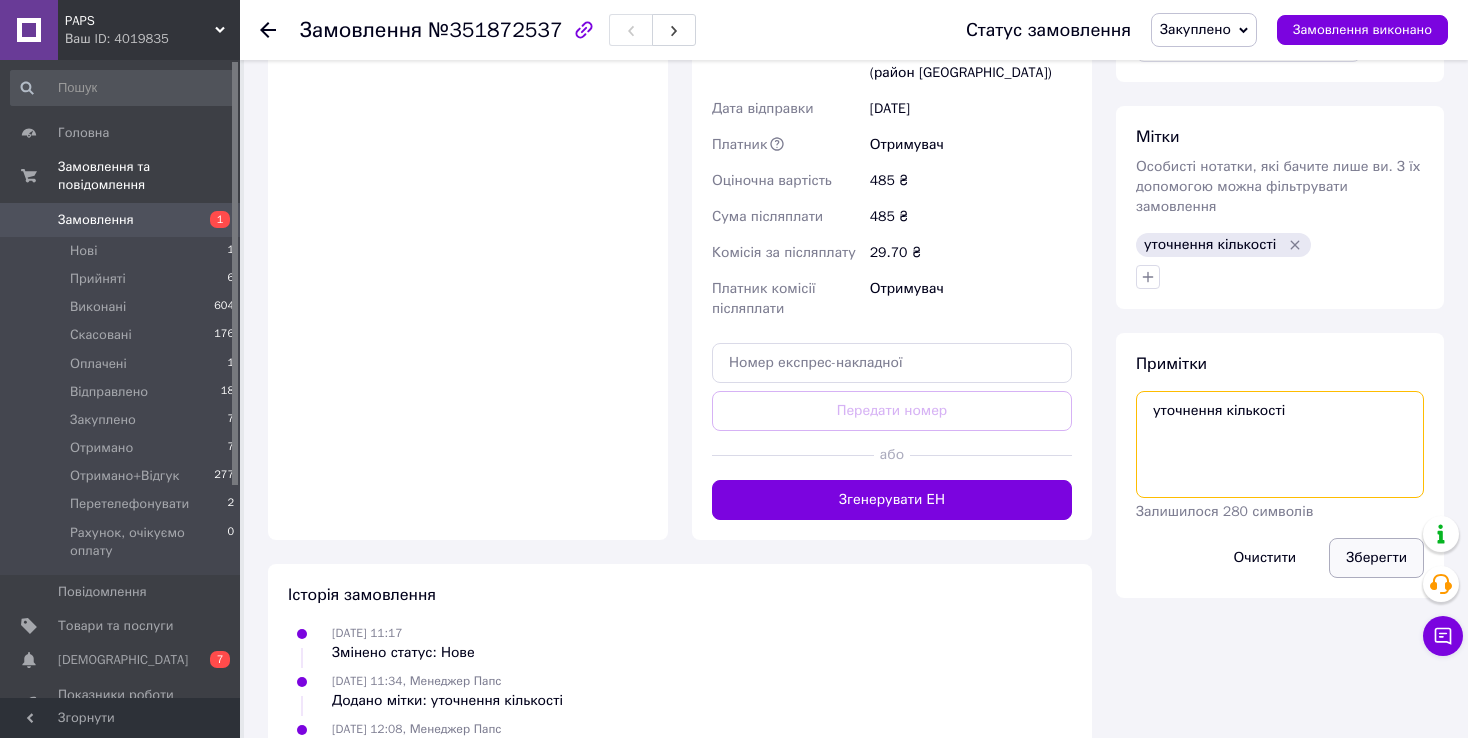 type on "уточнення кількості" 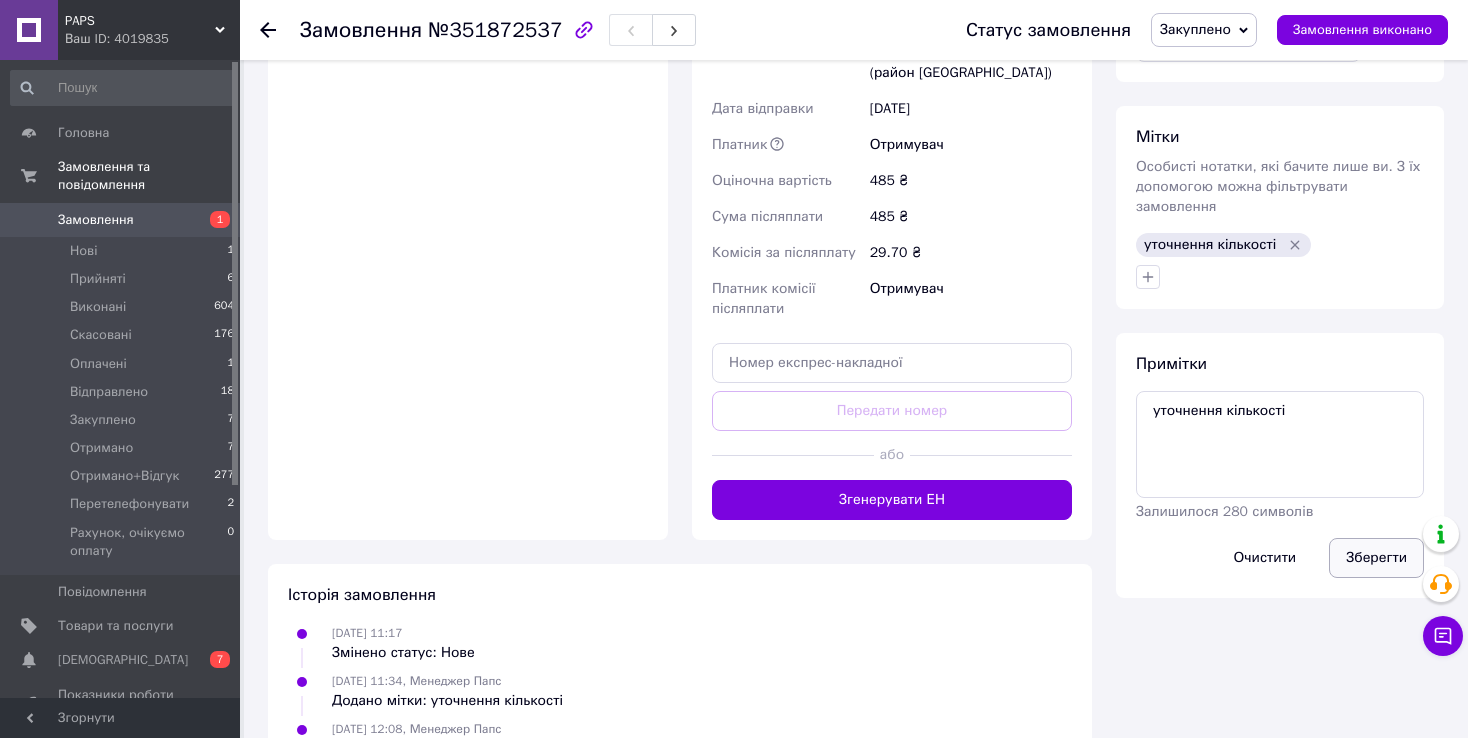 click on "Зберегти" at bounding box center (1376, 558) 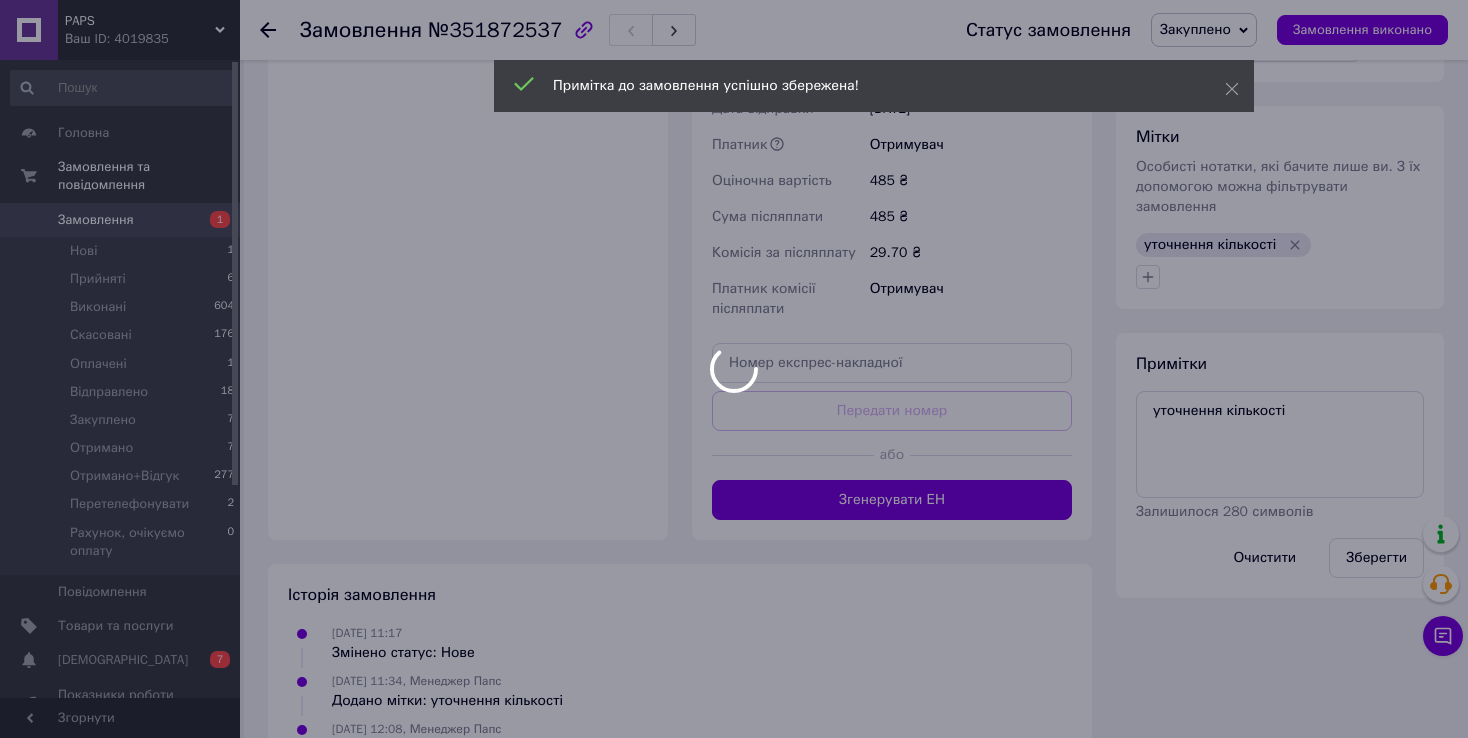 click at bounding box center [734, 369] 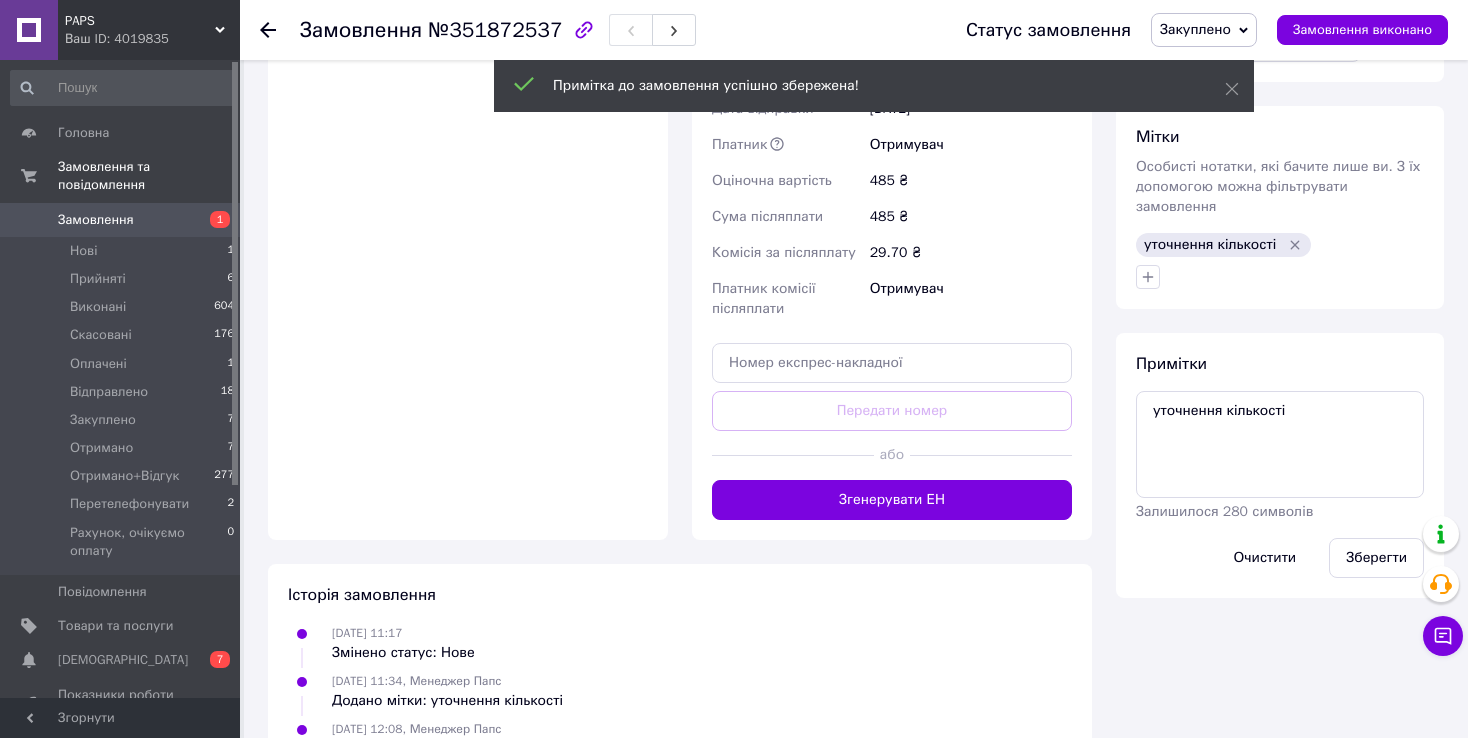 click 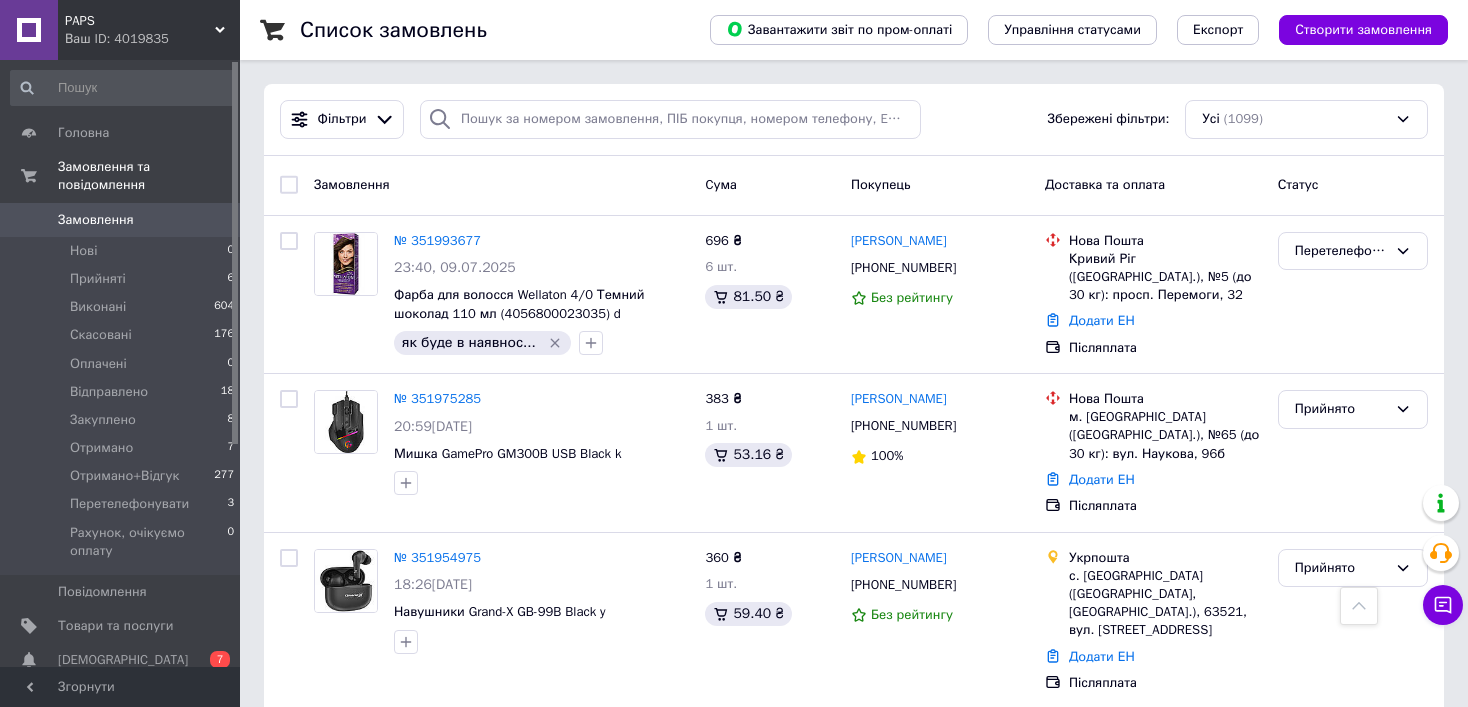 scroll, scrollTop: 1096, scrollLeft: 0, axis: vertical 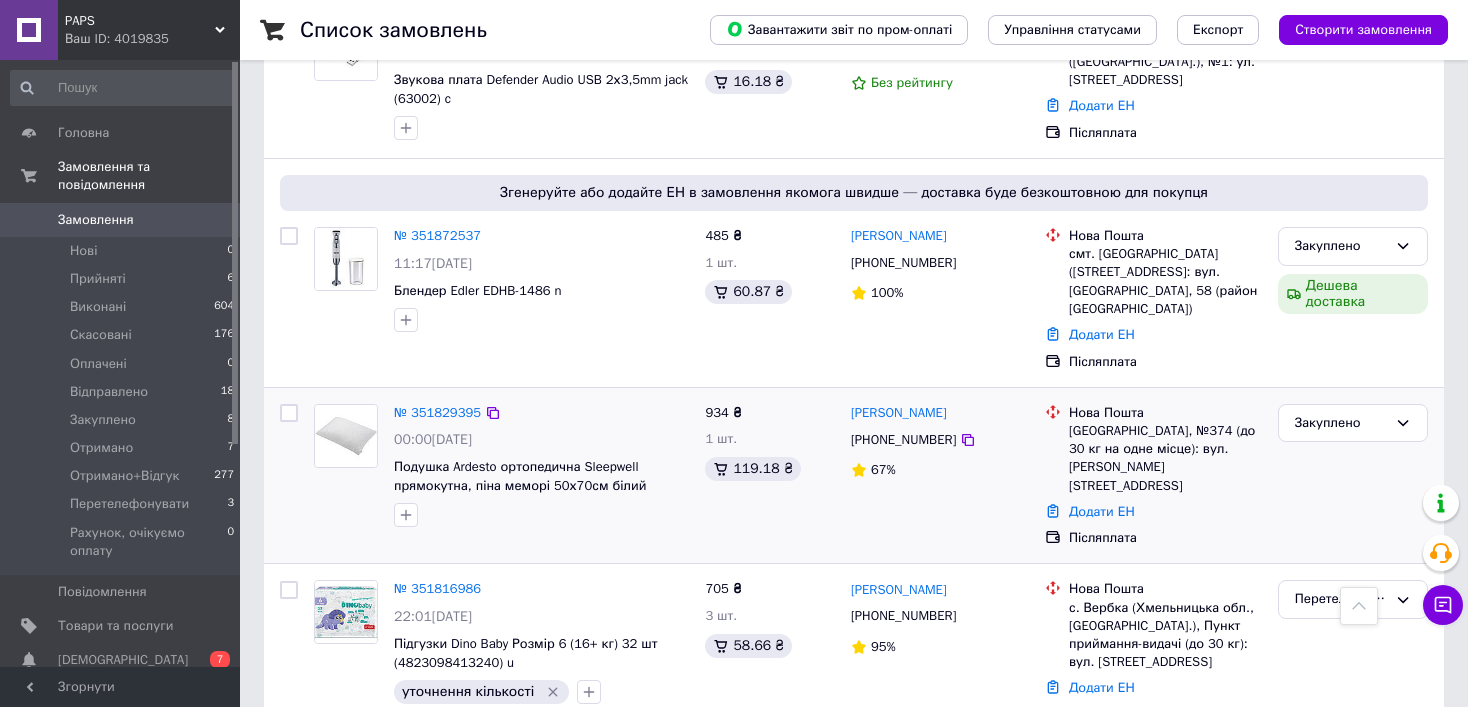 click at bounding box center (541, 515) 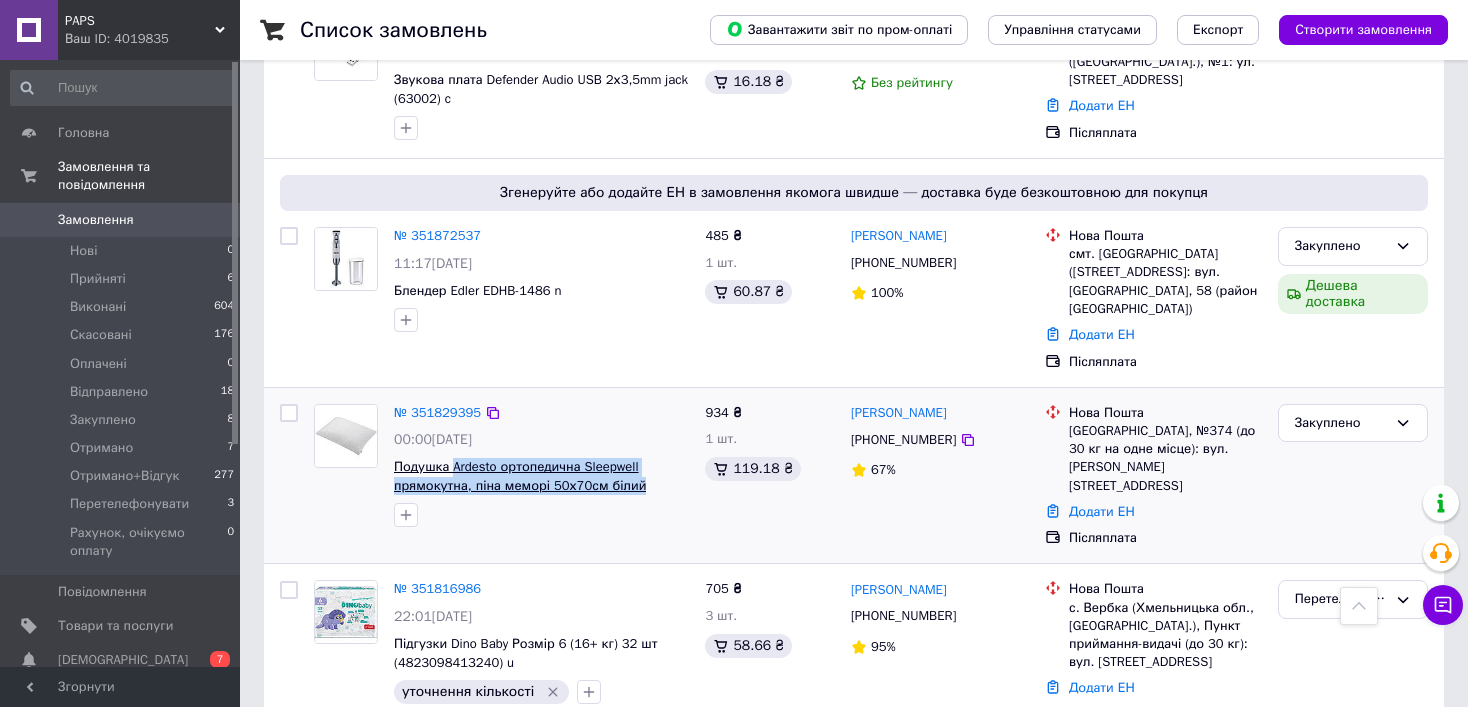 drag, startPoint x: 452, startPoint y: 396, endPoint x: 630, endPoint y: 431, distance: 181.40839 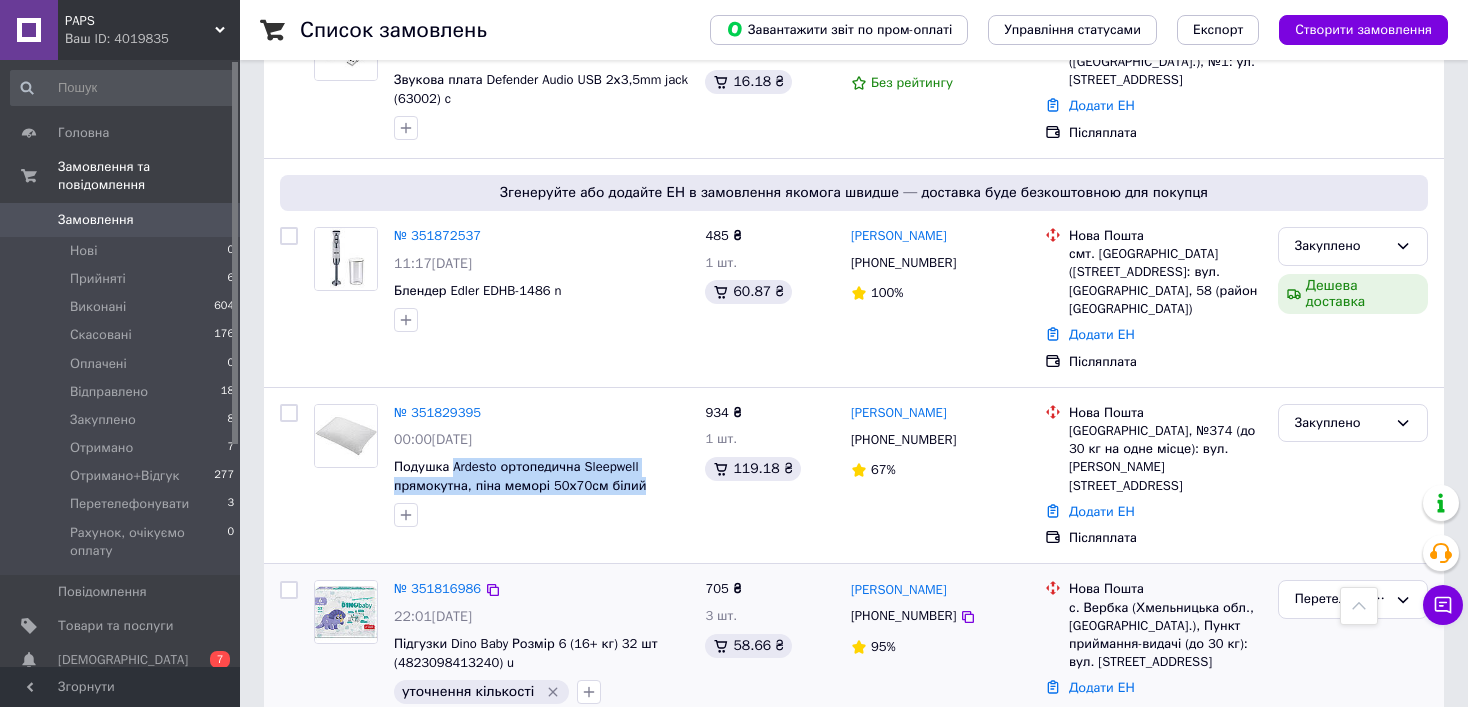 copy on "Ardesto ортопедична Sleepwell прямокутна, піна меморі 50х70см білий" 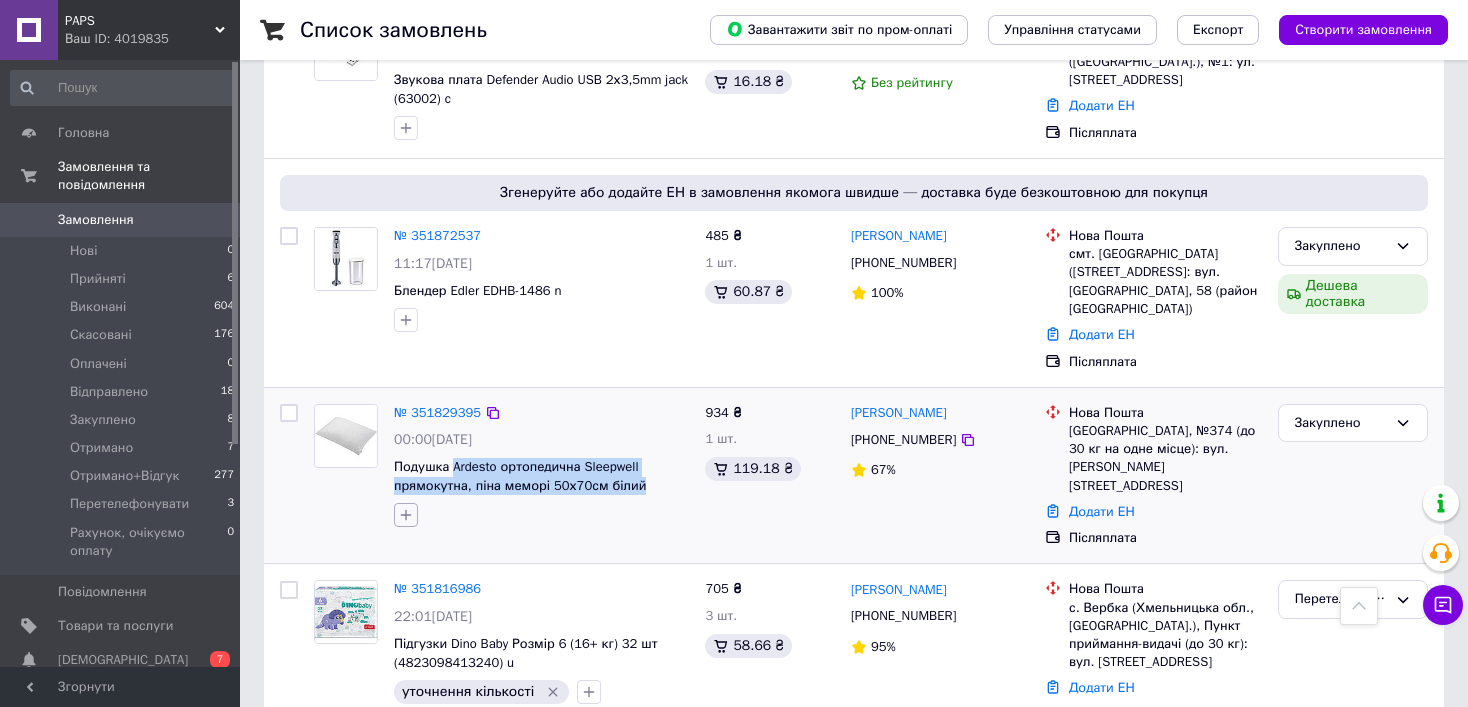 click at bounding box center (406, 515) 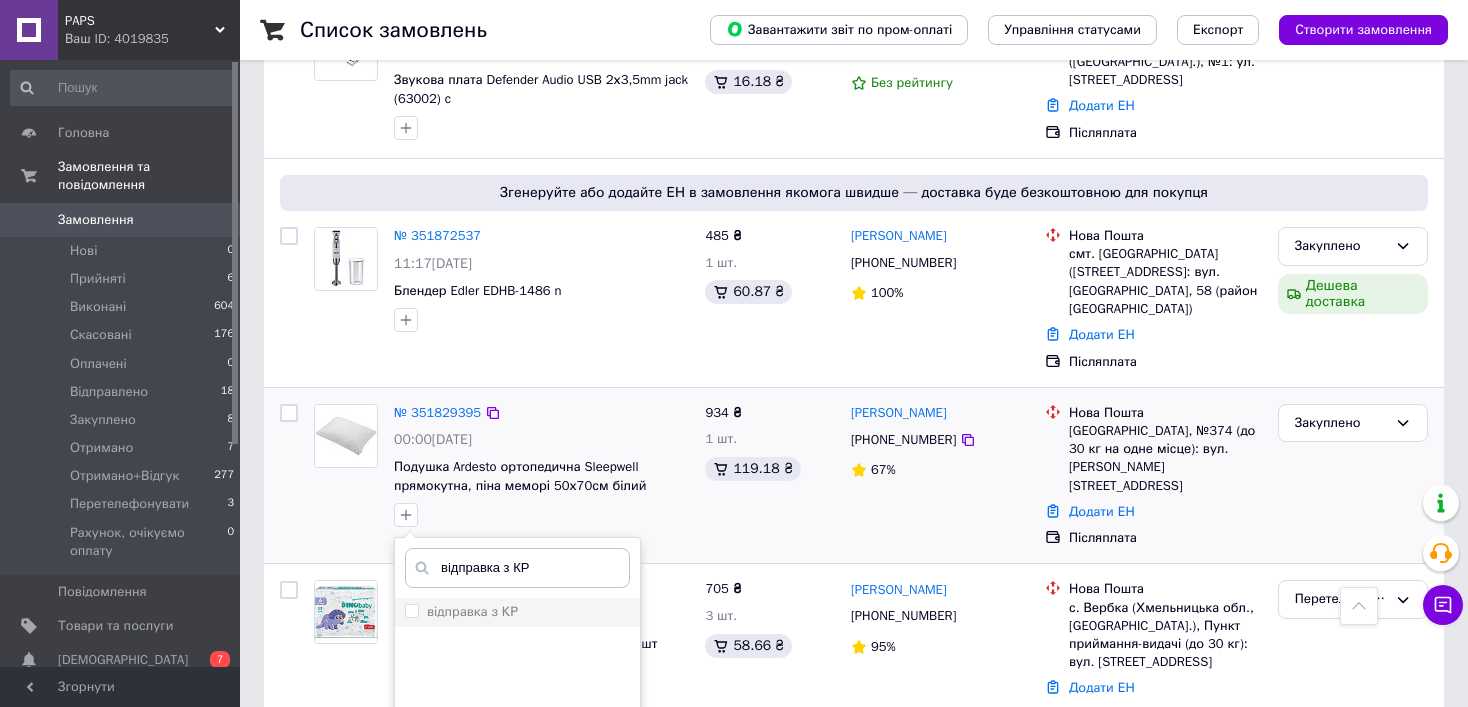 type on "відправка з КР" 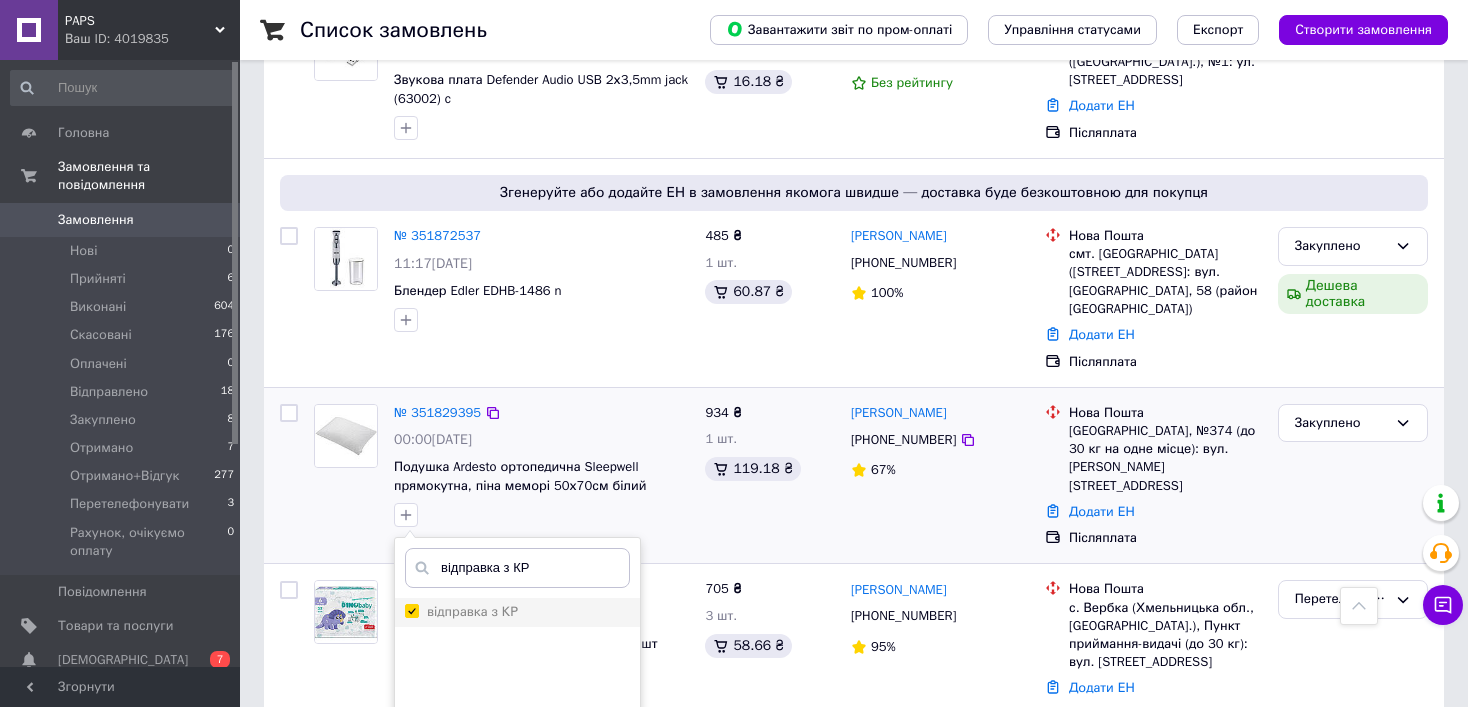 click on "відправка з КР" at bounding box center (411, 610) 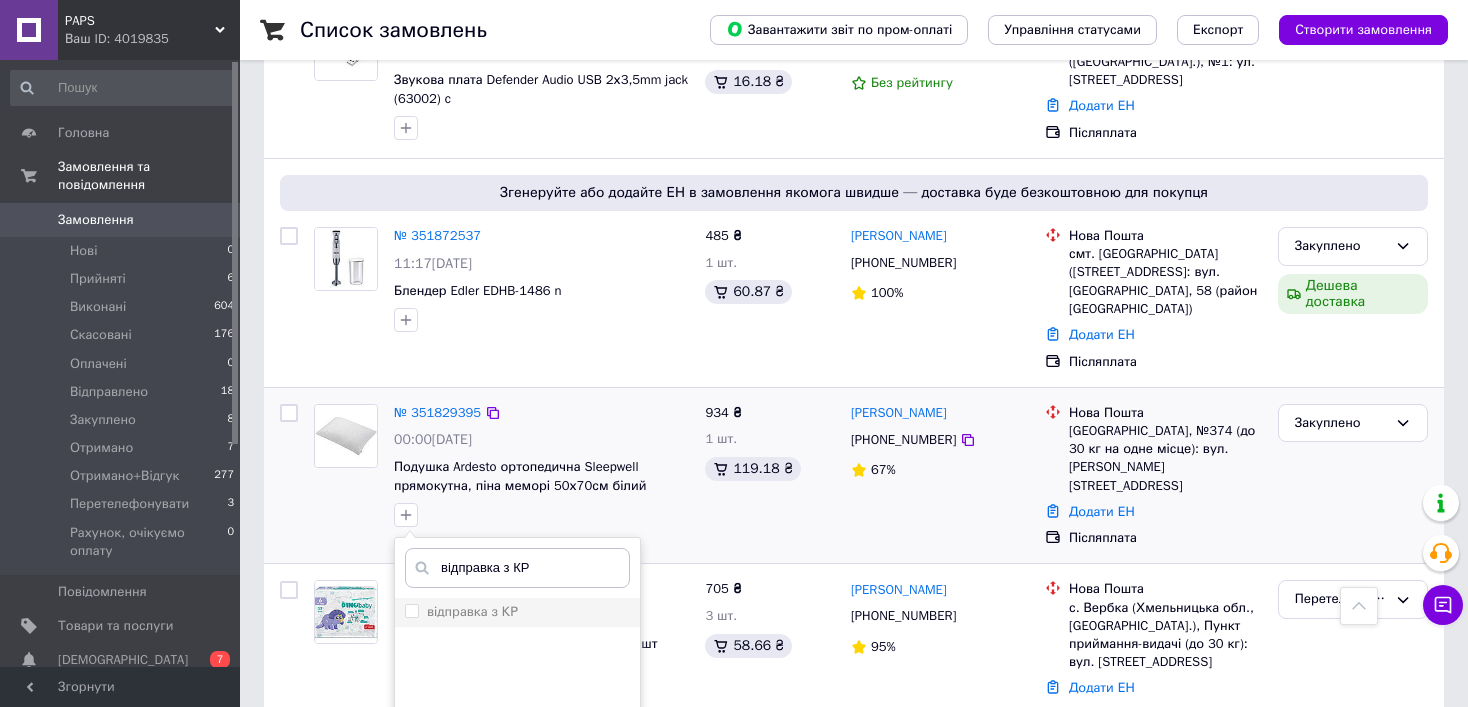click on "відправка з КР" at bounding box center (411, 610) 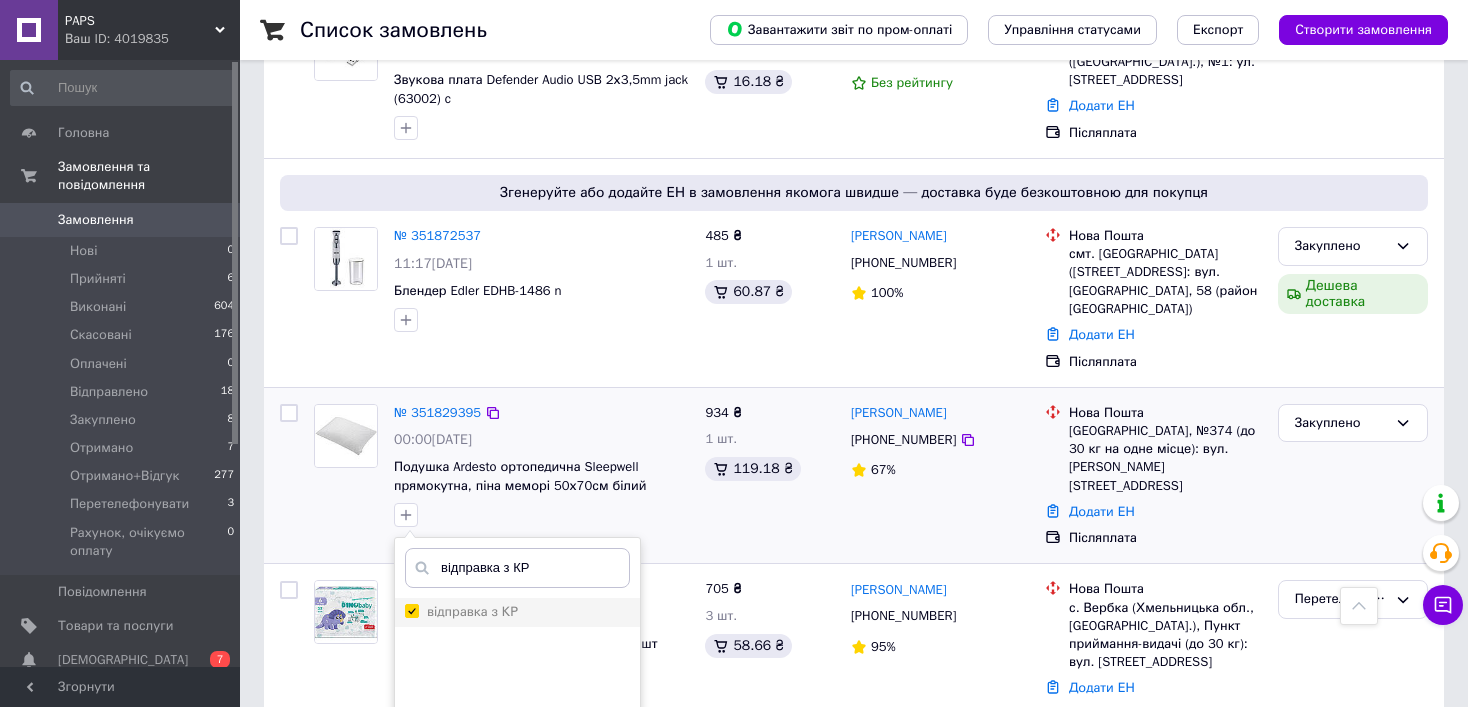 checkbox on "true" 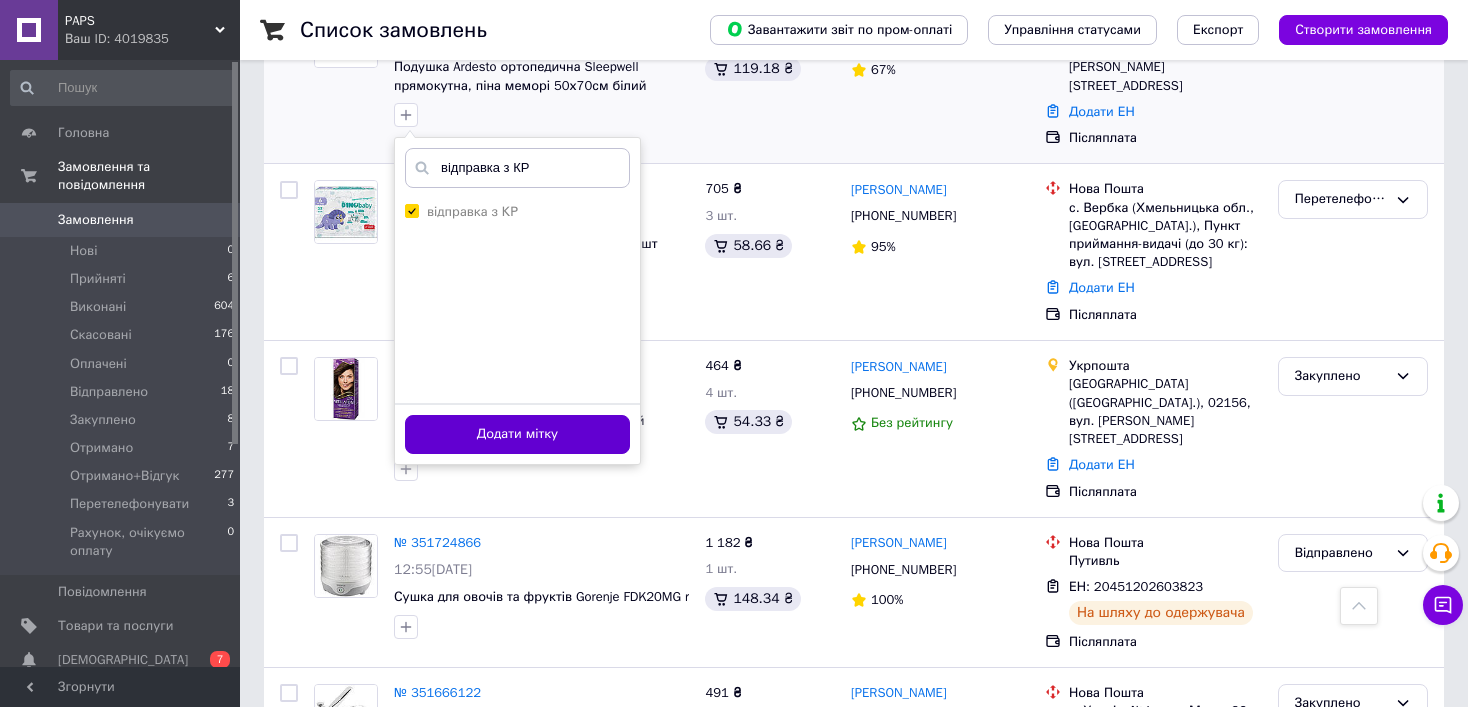 click on "Додати мітку" at bounding box center (517, 434) 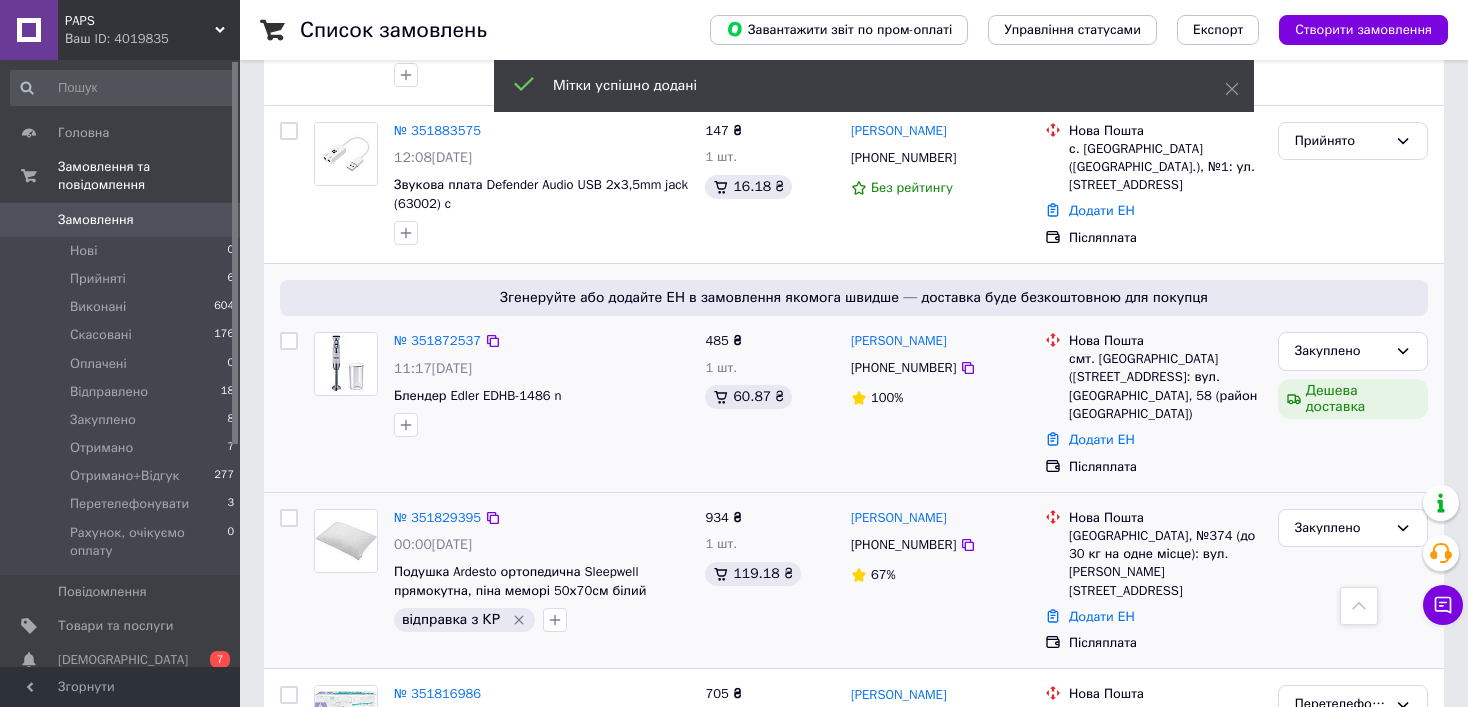 scroll, scrollTop: 896, scrollLeft: 0, axis: vertical 